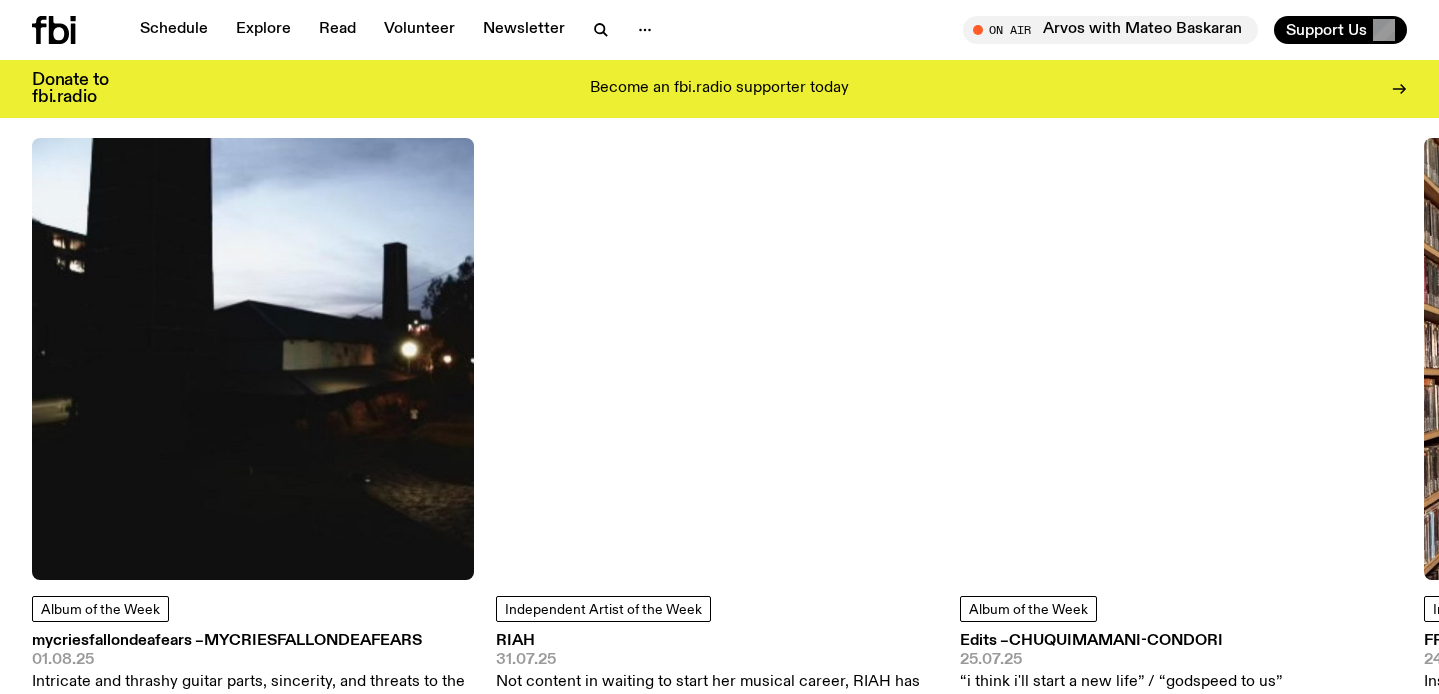 scroll, scrollTop: 2511, scrollLeft: 0, axis: vertical 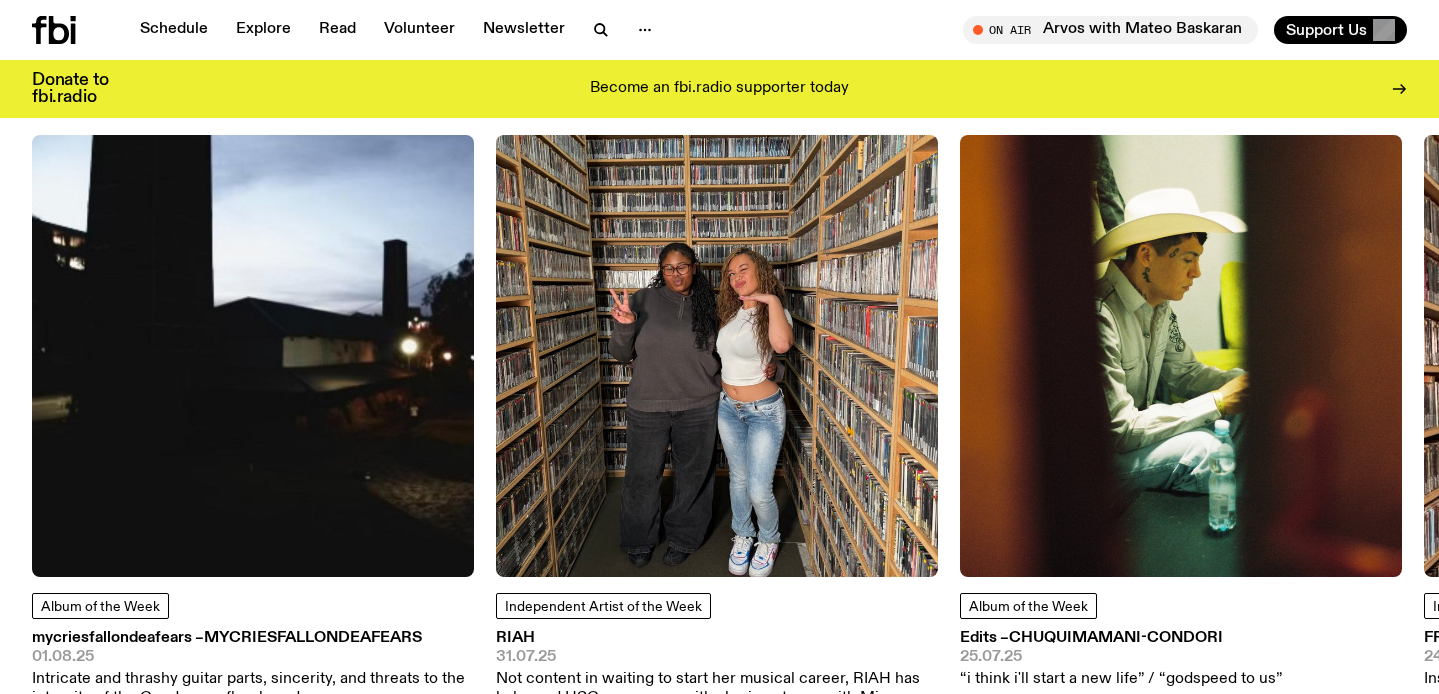 click at bounding box center (717, 356) 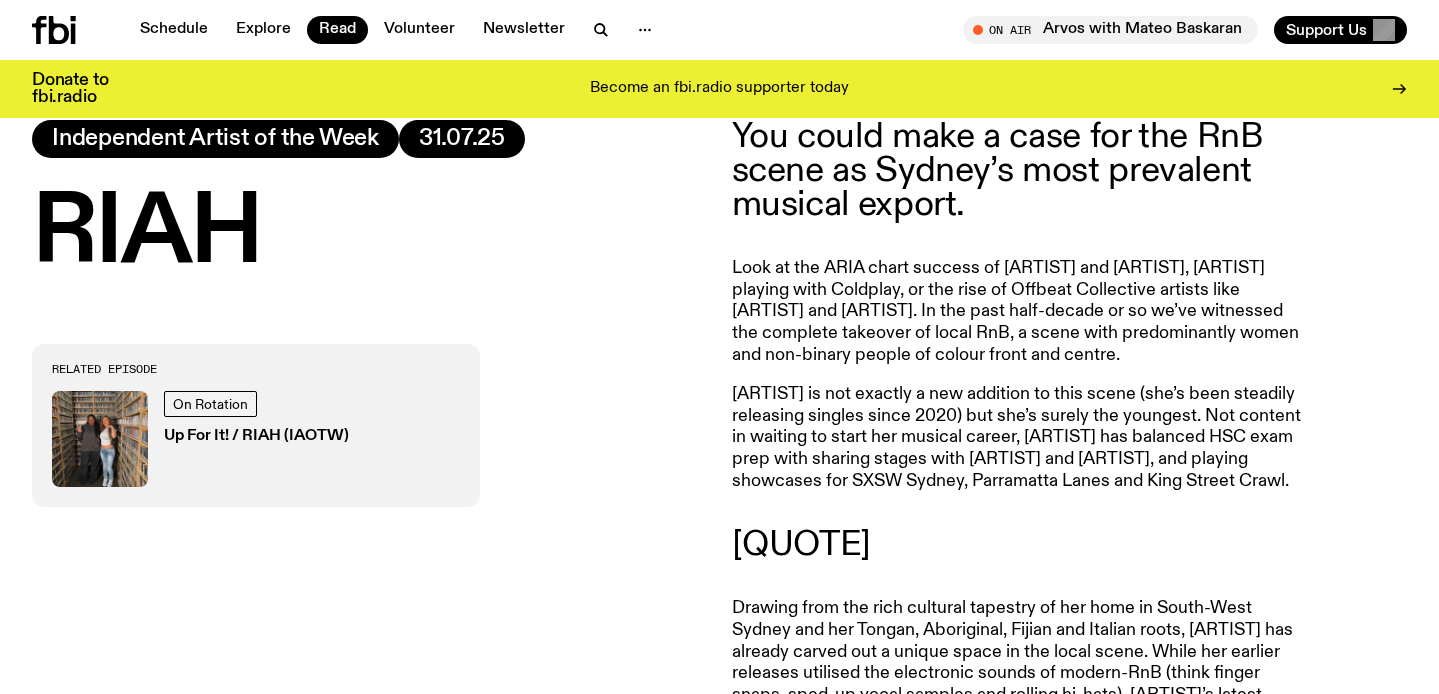 scroll, scrollTop: 962, scrollLeft: 0, axis: vertical 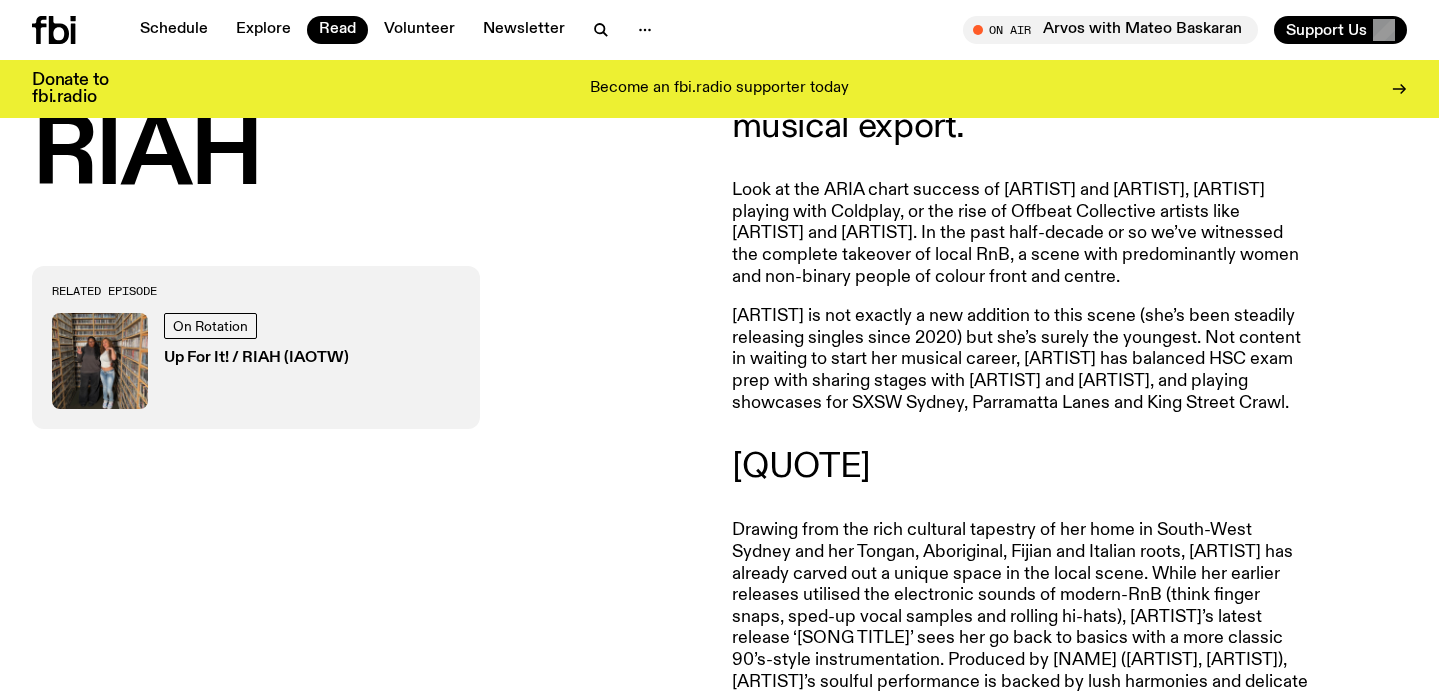 click on "Up For It! / RIAH (IAOTW)" at bounding box center [256, 358] 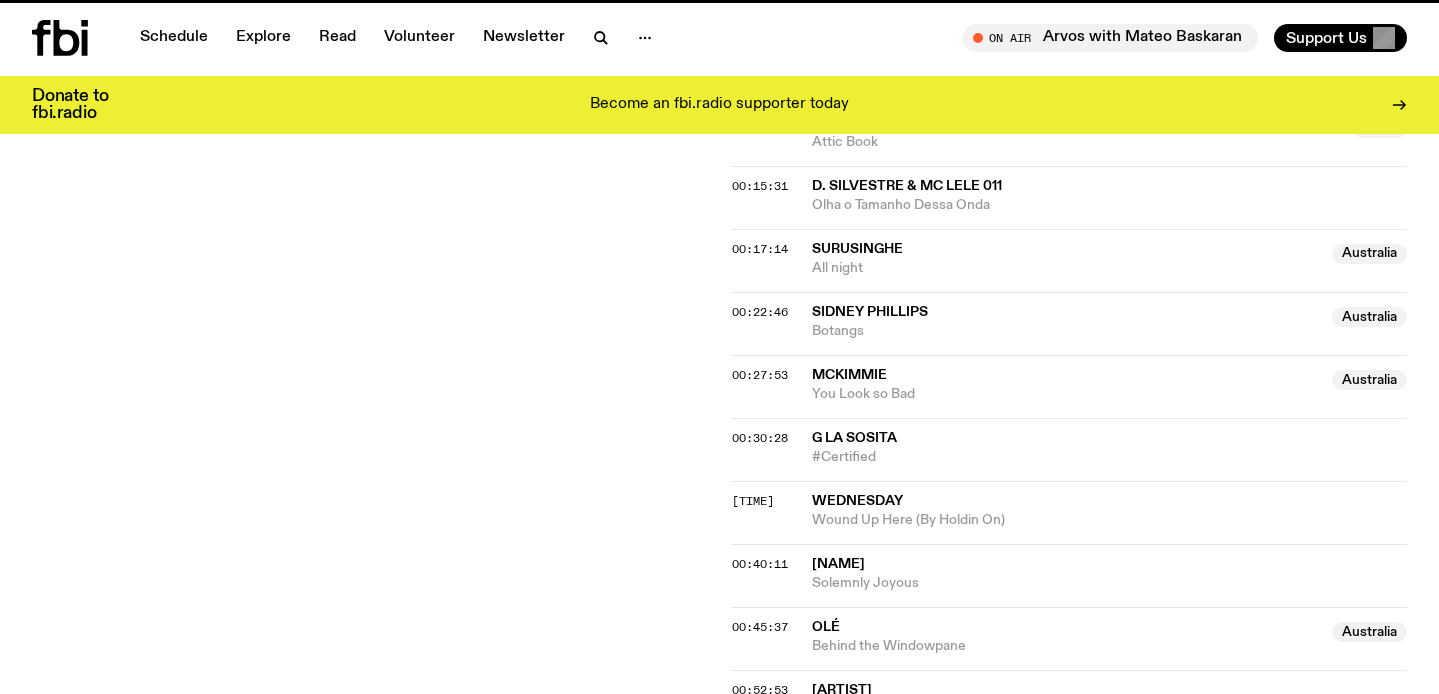 scroll, scrollTop: 0, scrollLeft: 0, axis: both 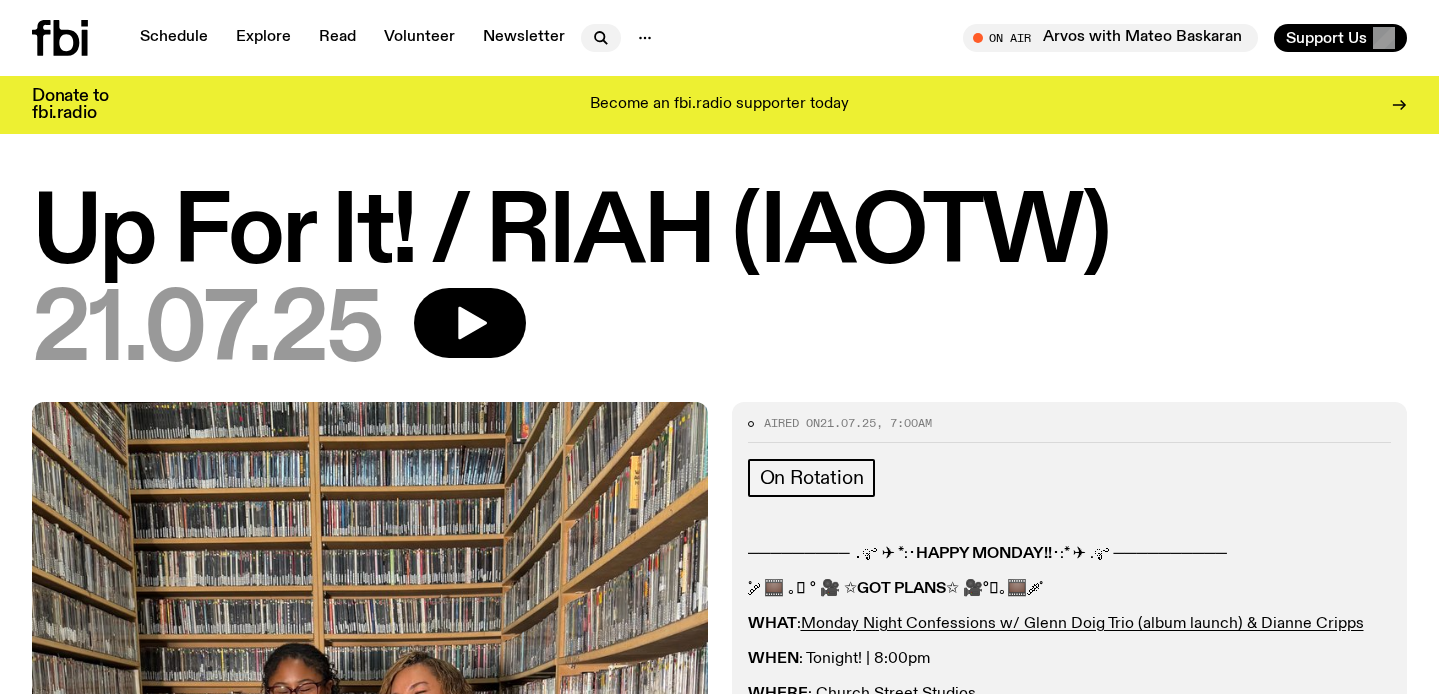 click 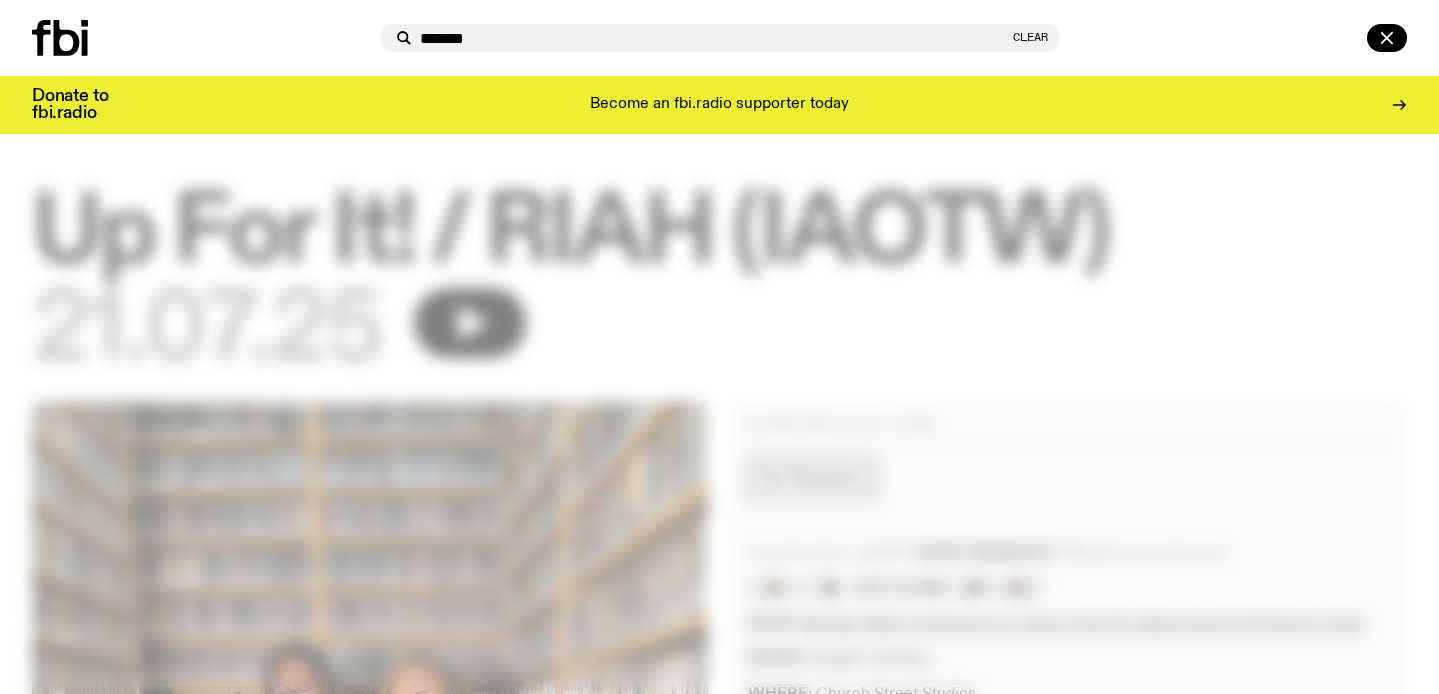 type on "*******" 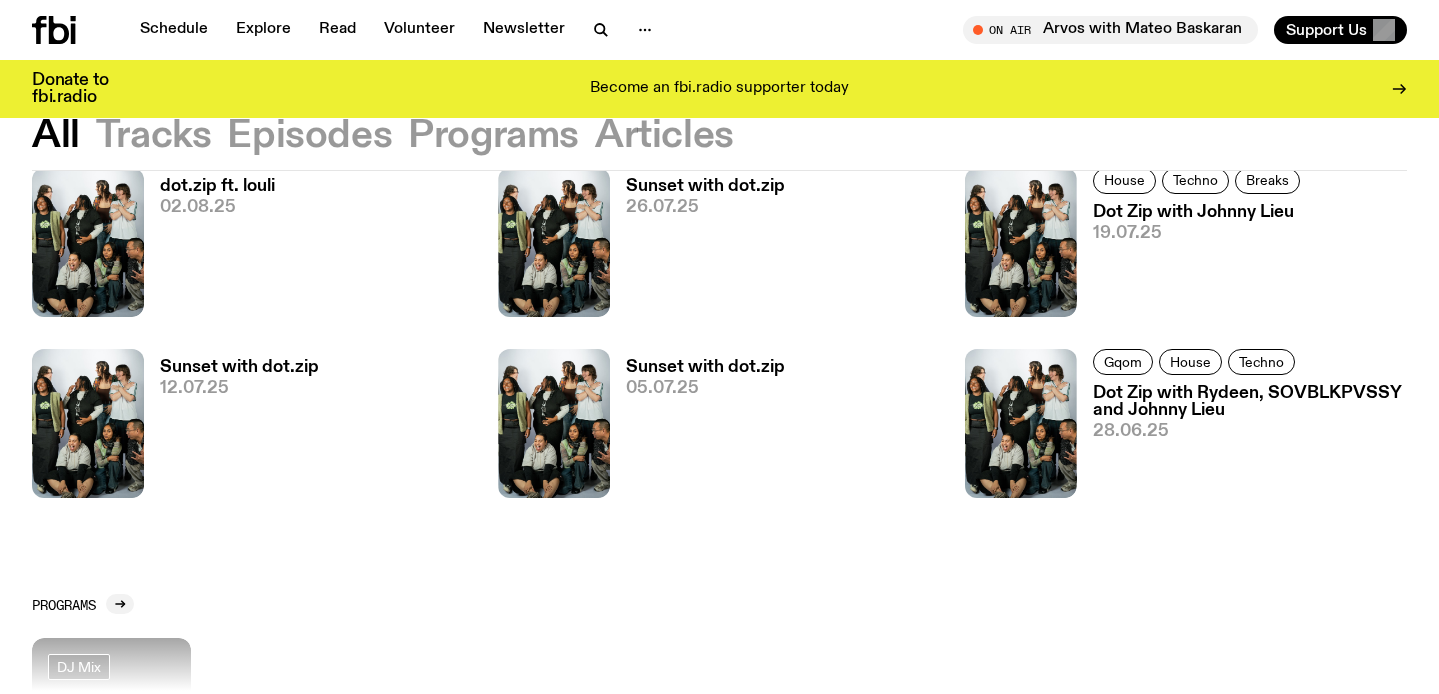 scroll, scrollTop: 788, scrollLeft: 0, axis: vertical 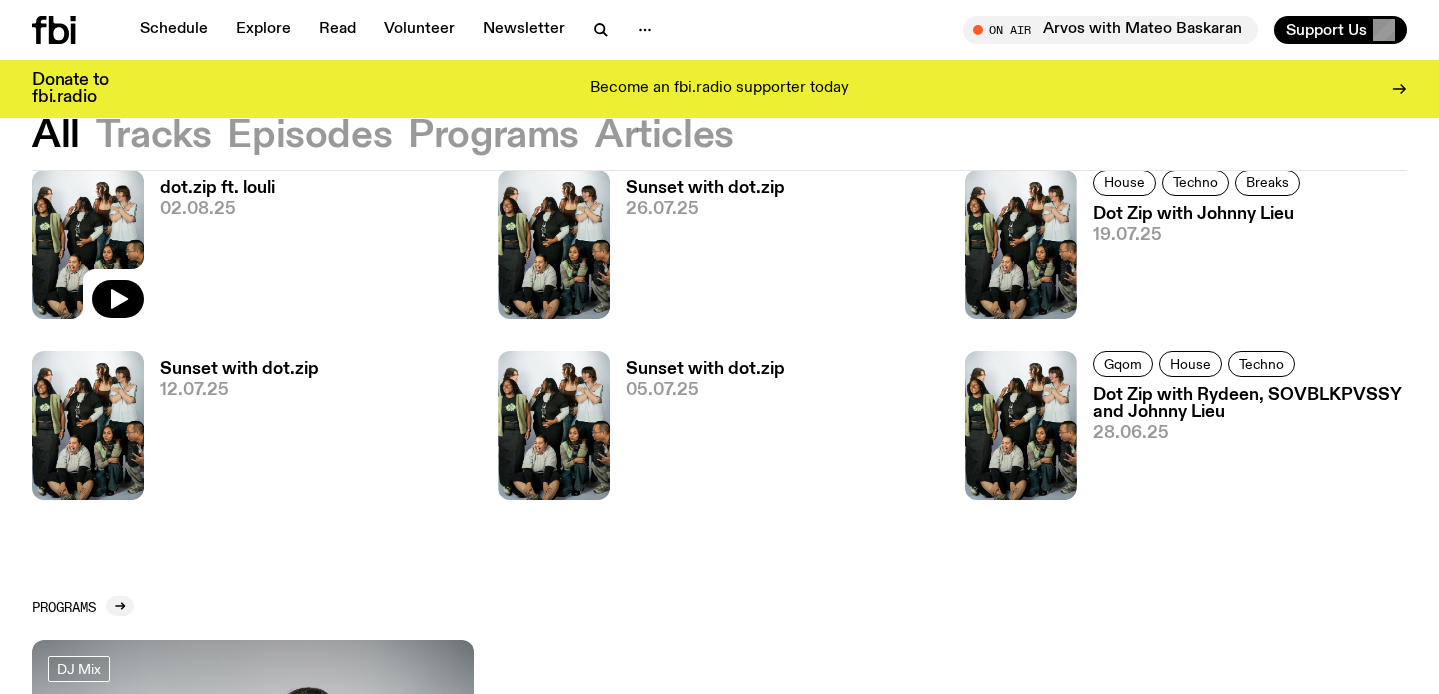 click 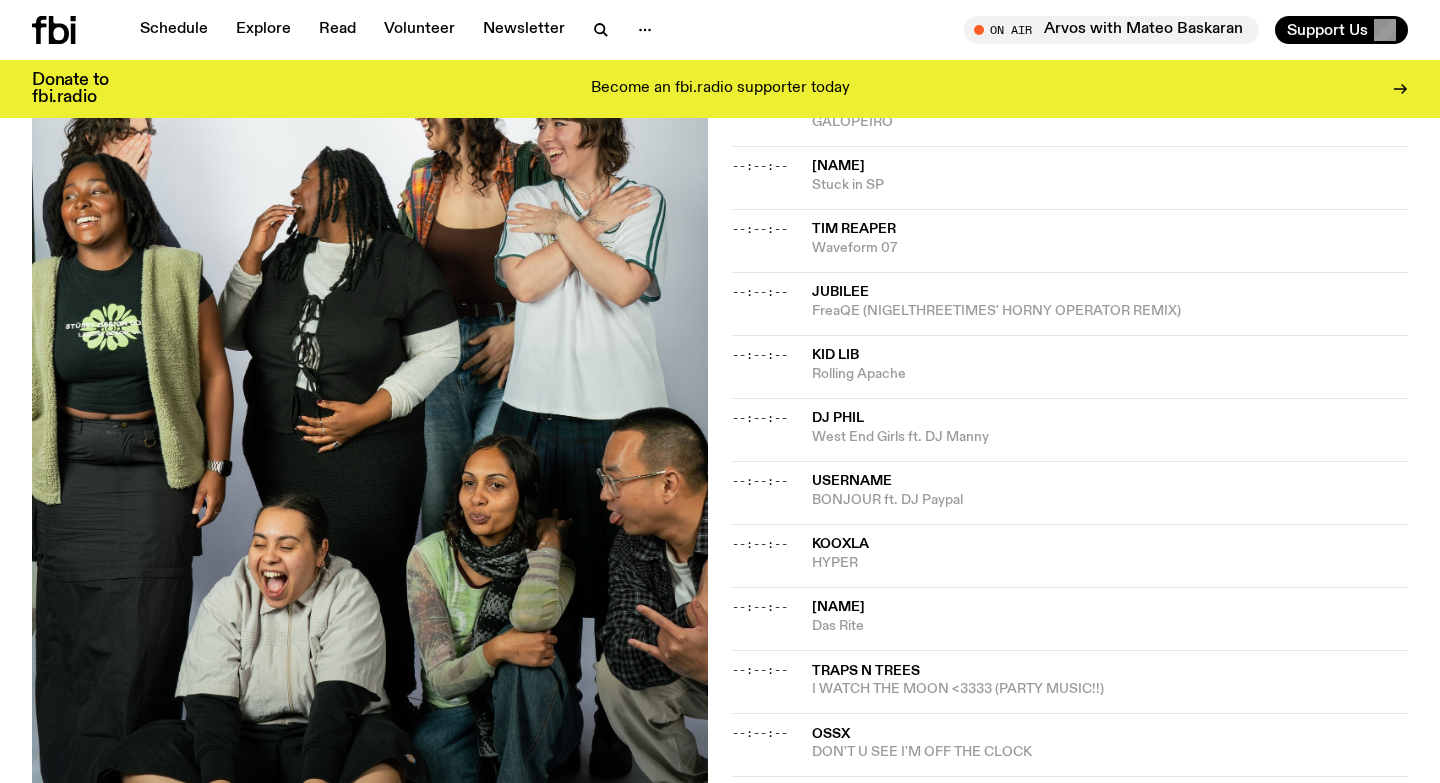 scroll, scrollTop: 2162, scrollLeft: 0, axis: vertical 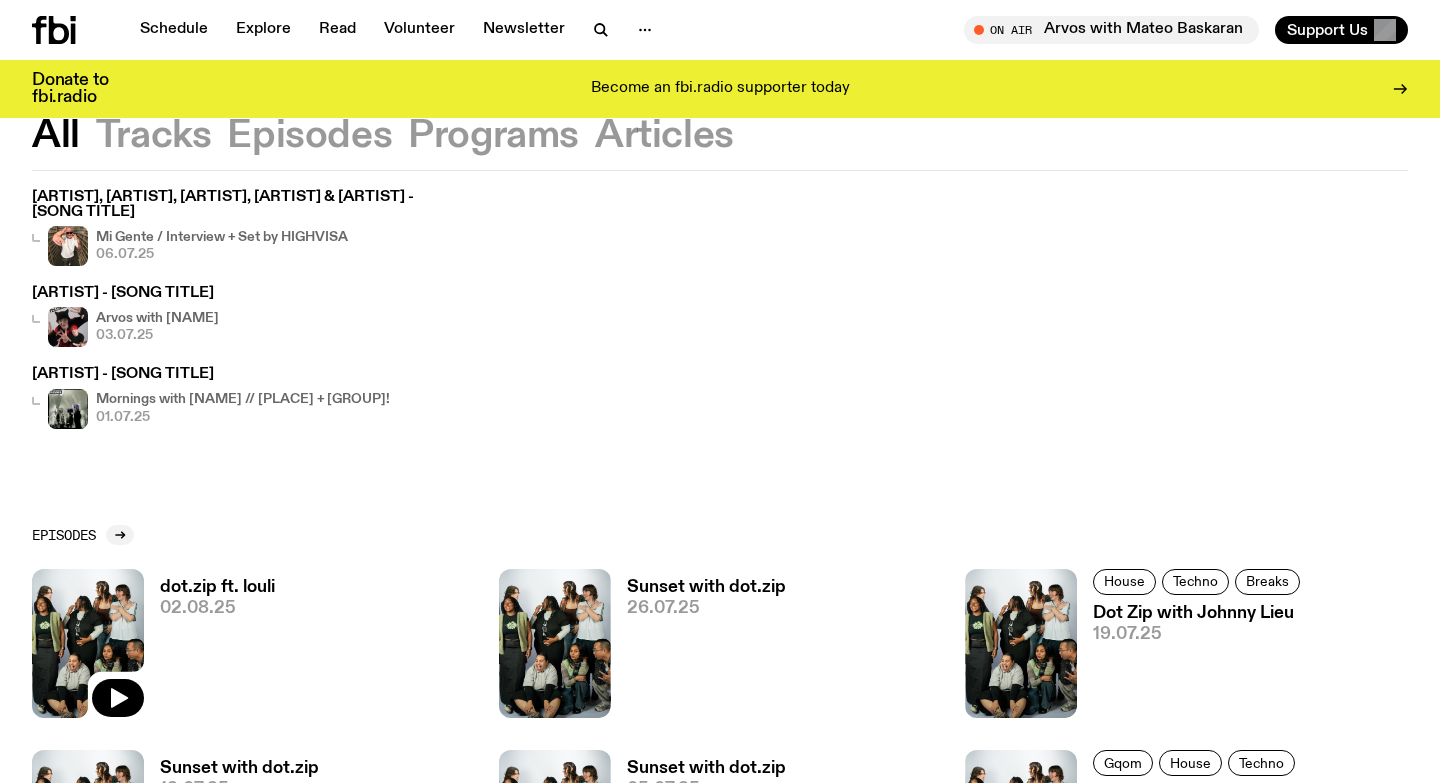 click 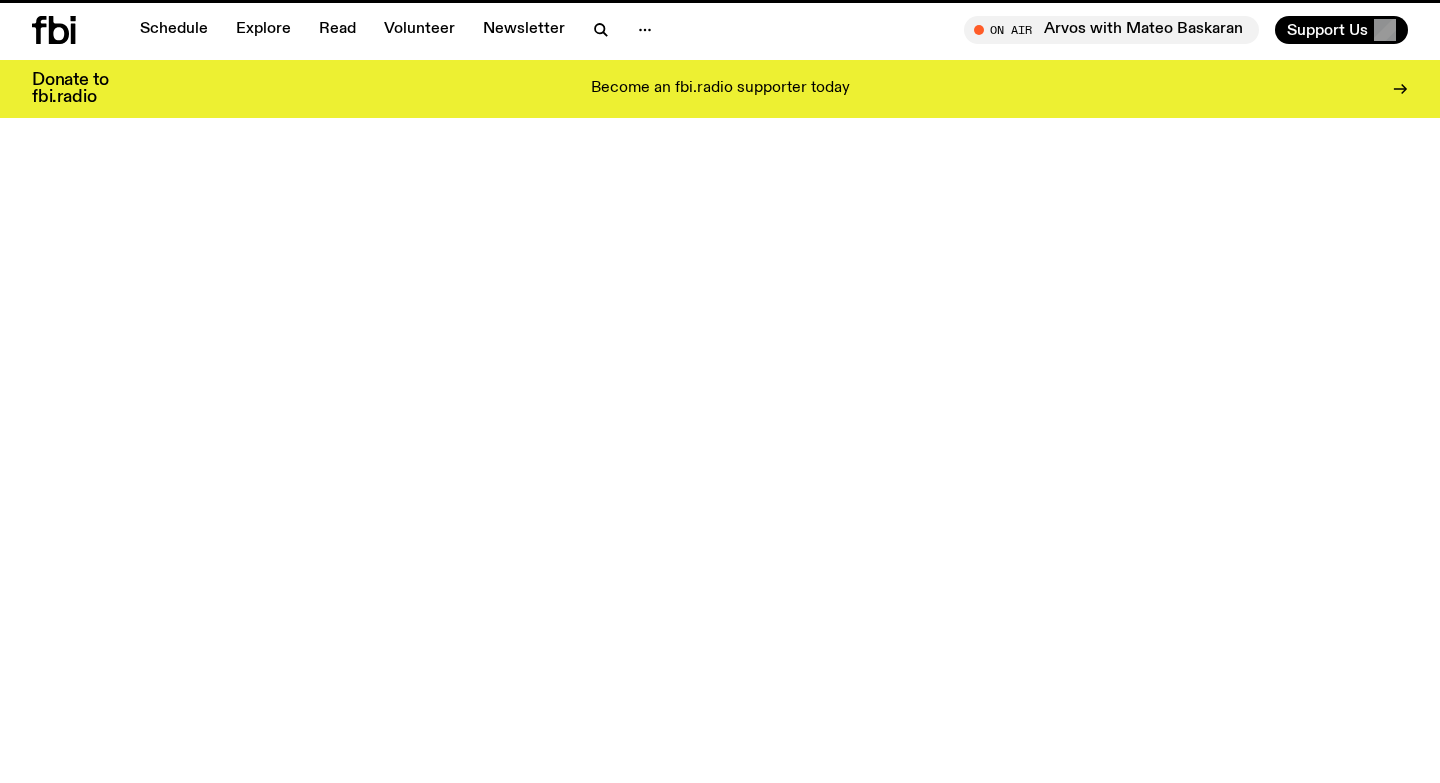 scroll, scrollTop: 0, scrollLeft: 0, axis: both 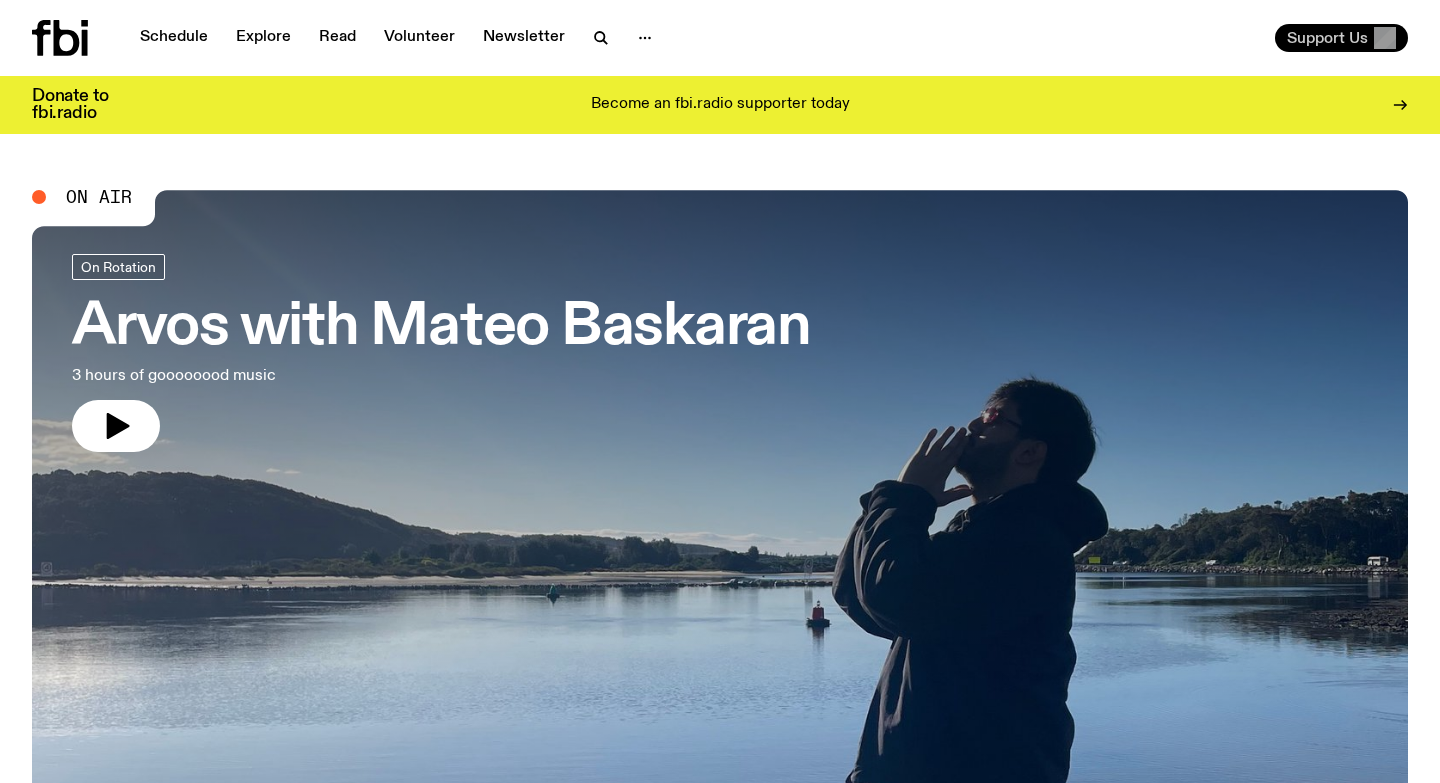 click on "Support Us" at bounding box center [1327, 38] 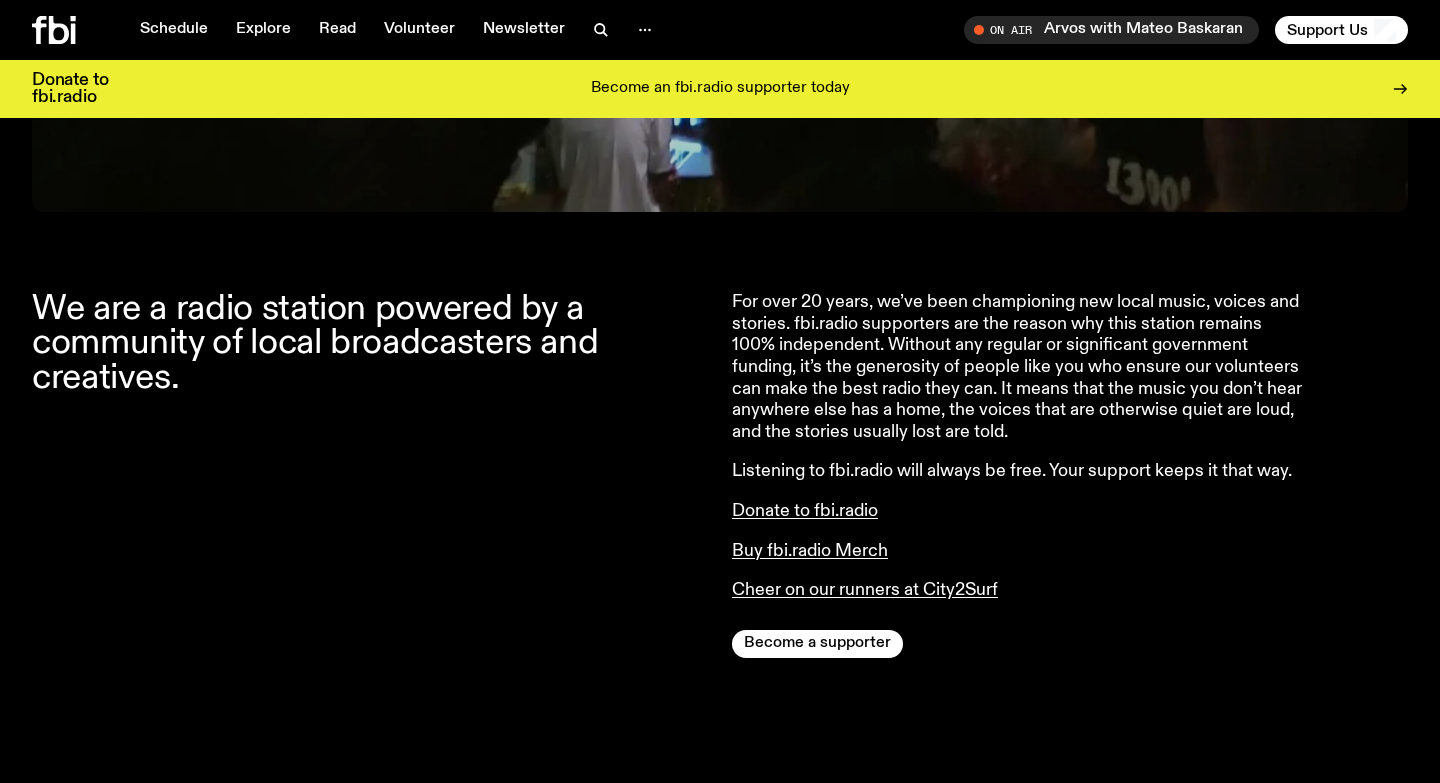 scroll, scrollTop: 643, scrollLeft: 0, axis: vertical 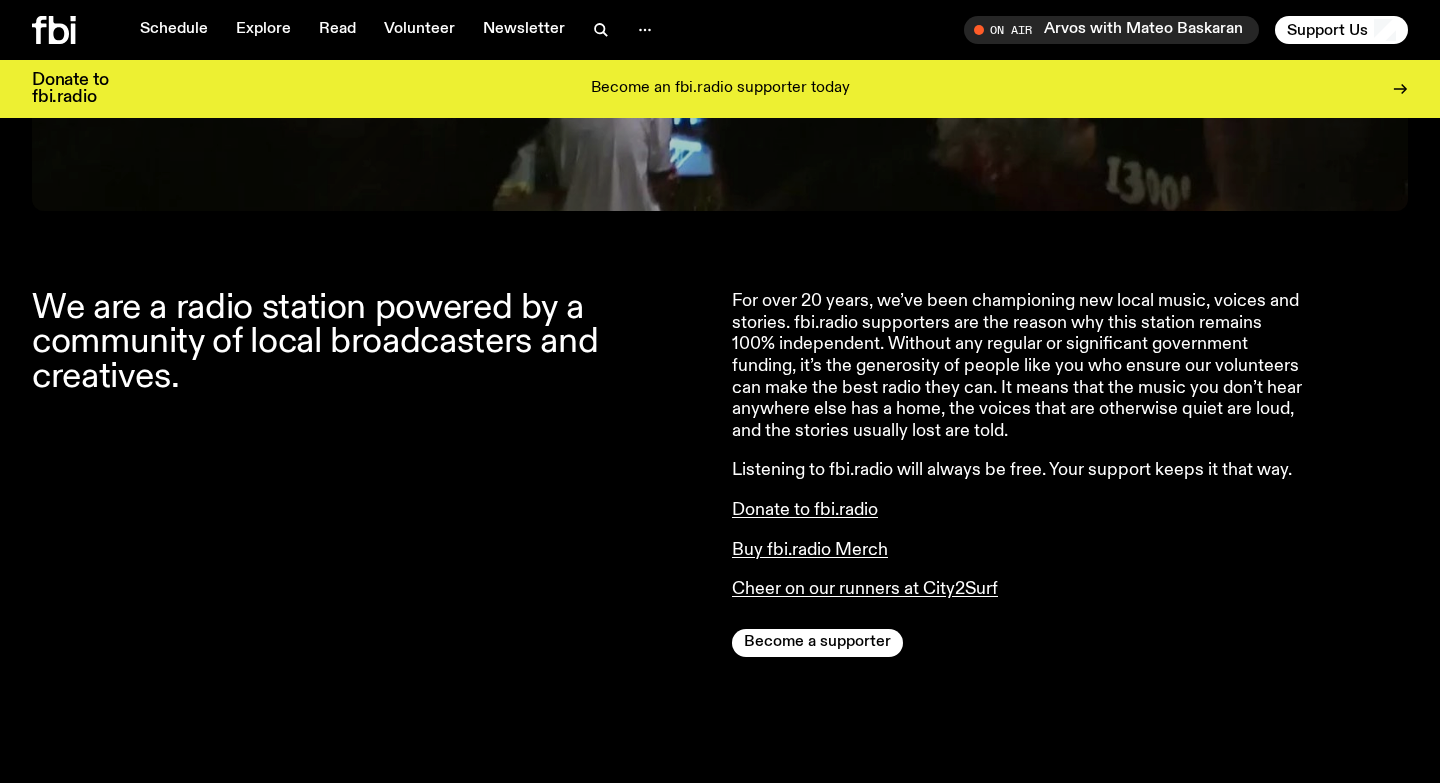 click on "For over 20 years, we’ve been championing new local music, voices and stories. fbi.radio supporters are the reason why this station remains 100% independent. Without any regular or significant government funding, it’s the generosity of people like you who ensure our volunteers can make the best radio they can. It means that the music you don’t hear anywhere else has a home, the voices that are otherwise quiet are loud, and the stories usually lost are told.  Listening to fbi.radio will always be free. Your support keeps it that way.  Donate to fbi.radio  Buy fbi.radio Merch Cheer on our runners at City2Surf  Become a supporter" 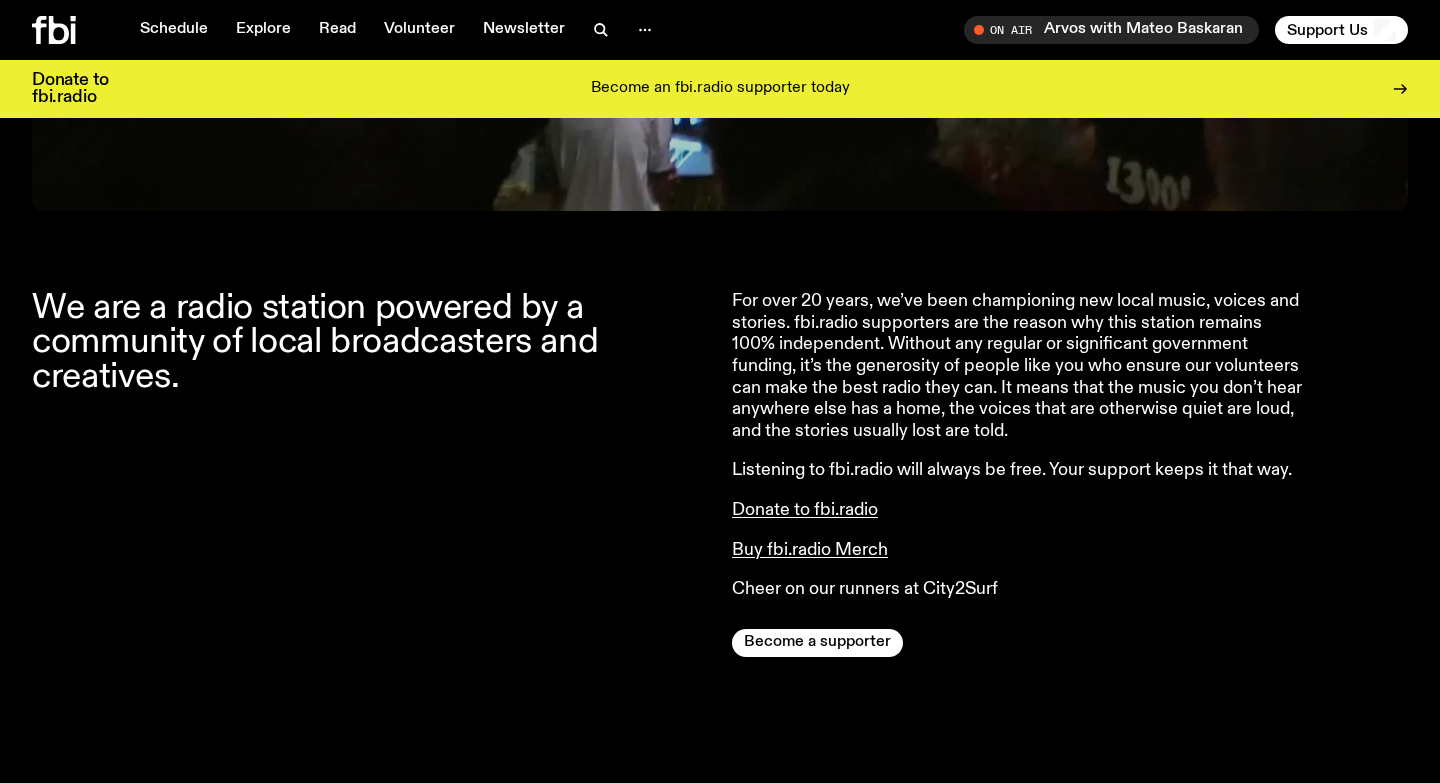 click on "Cheer on our runners at City2Surf" 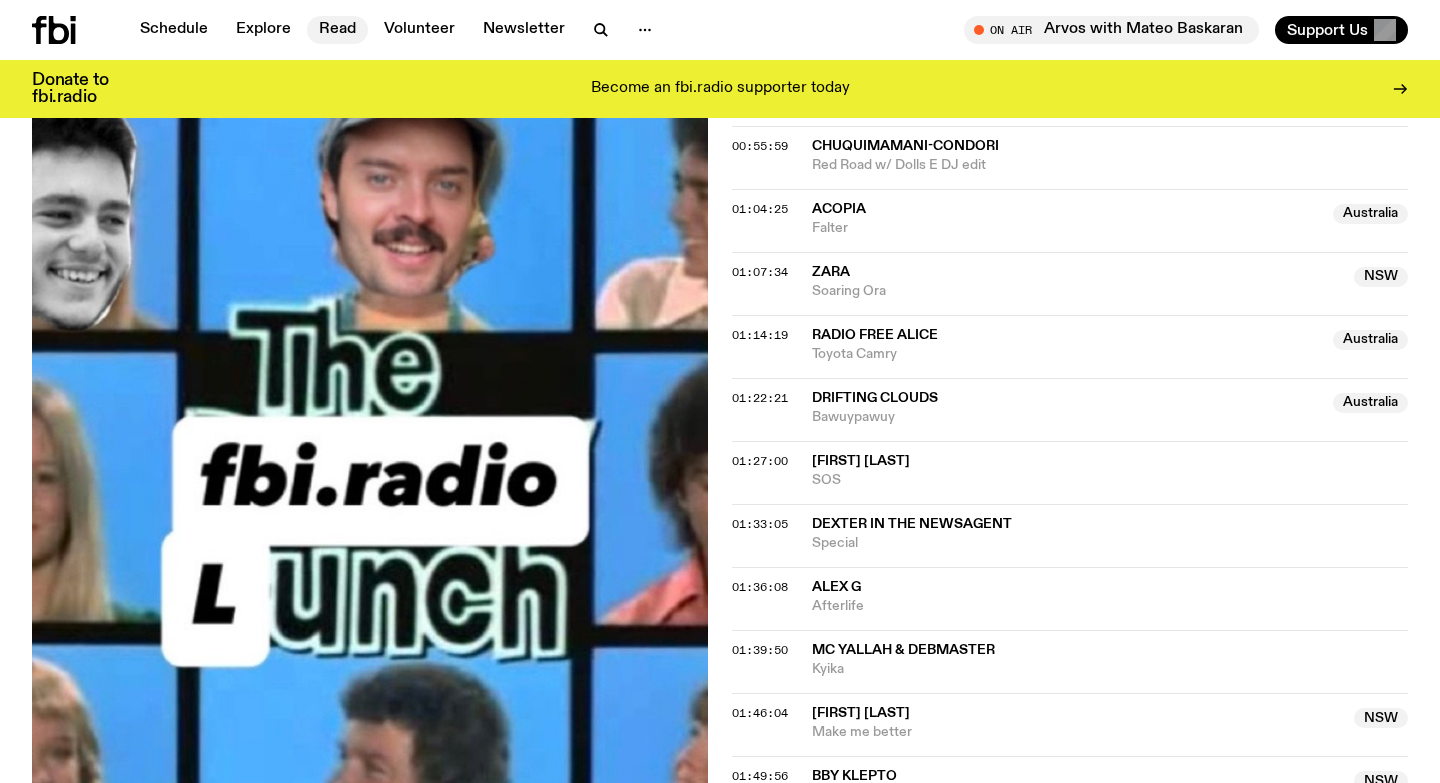 scroll, scrollTop: 1627, scrollLeft: 0, axis: vertical 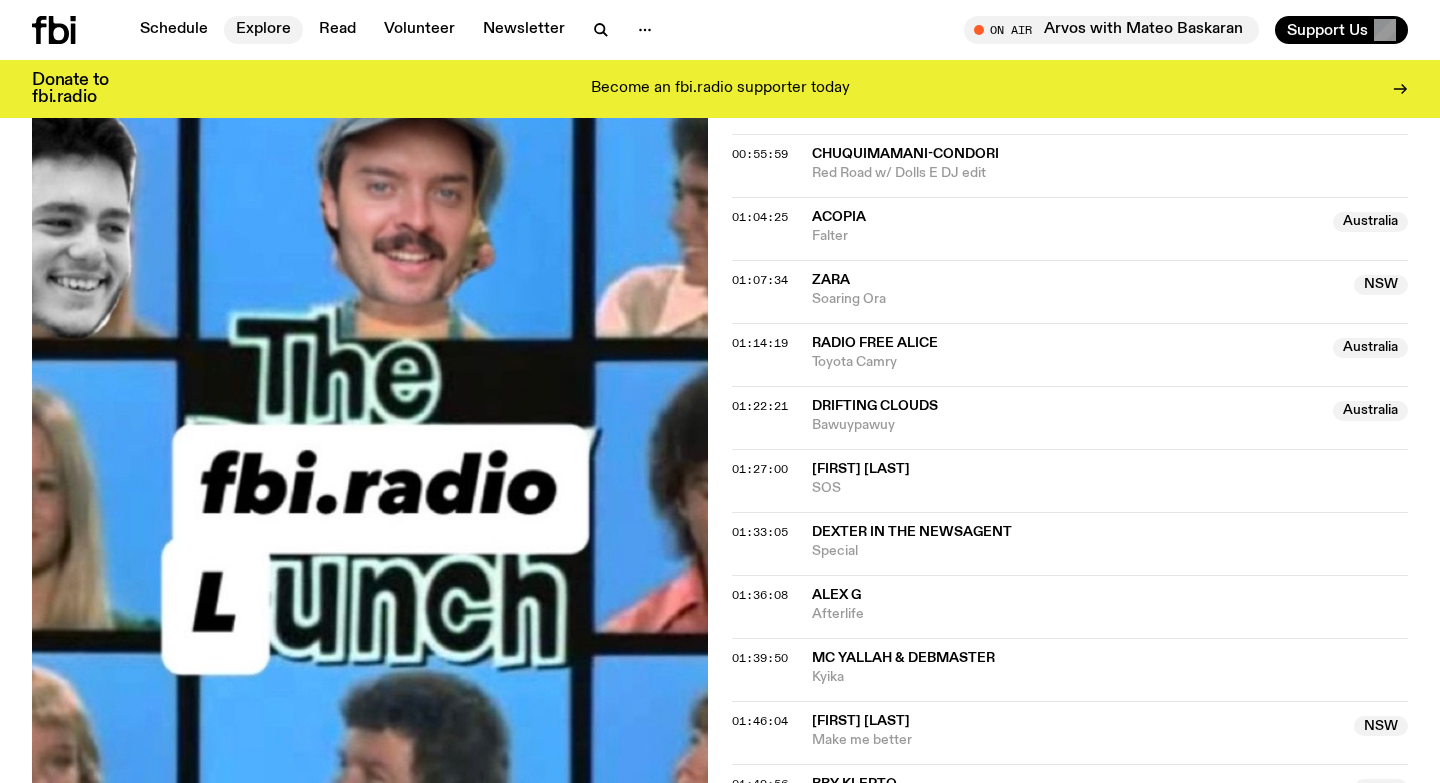 click on "Explore" at bounding box center (263, 30) 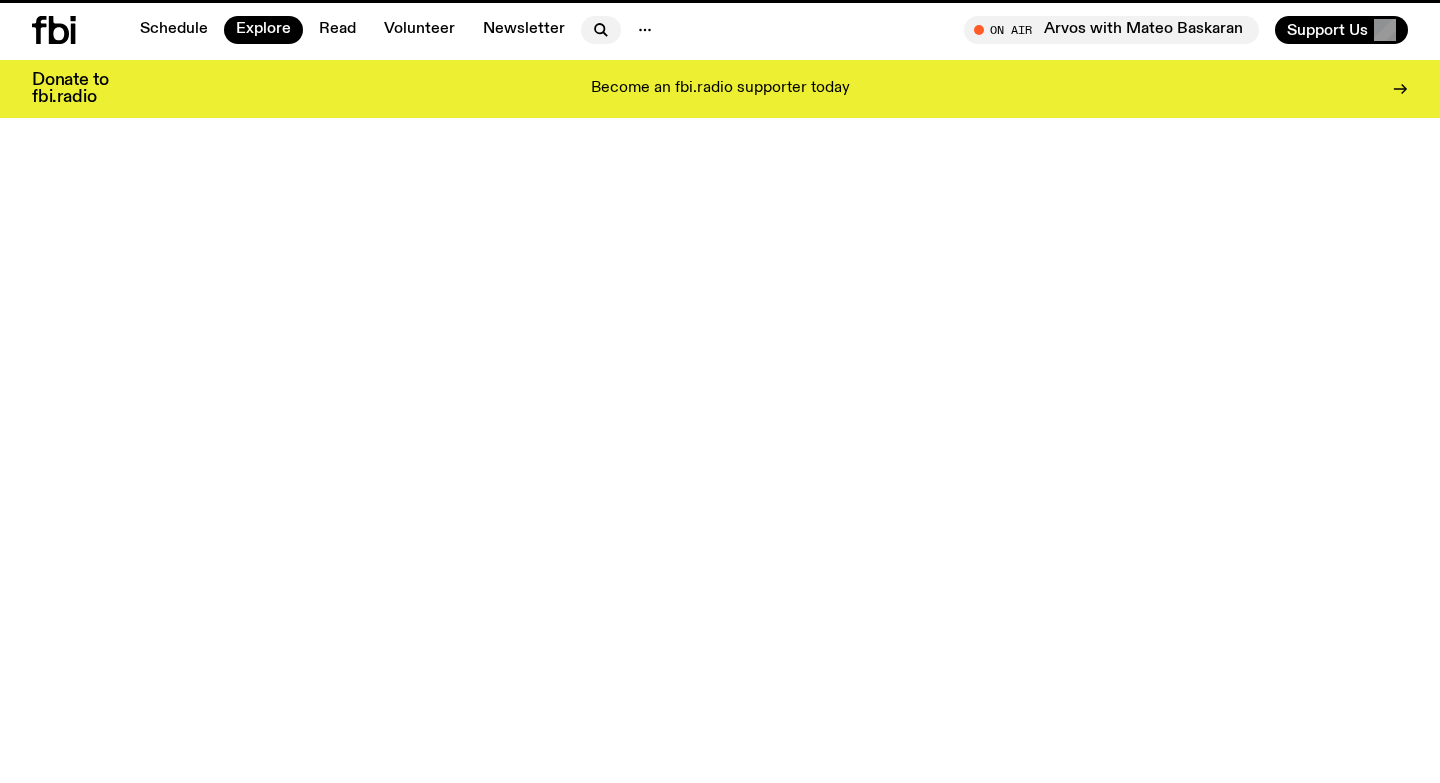 click 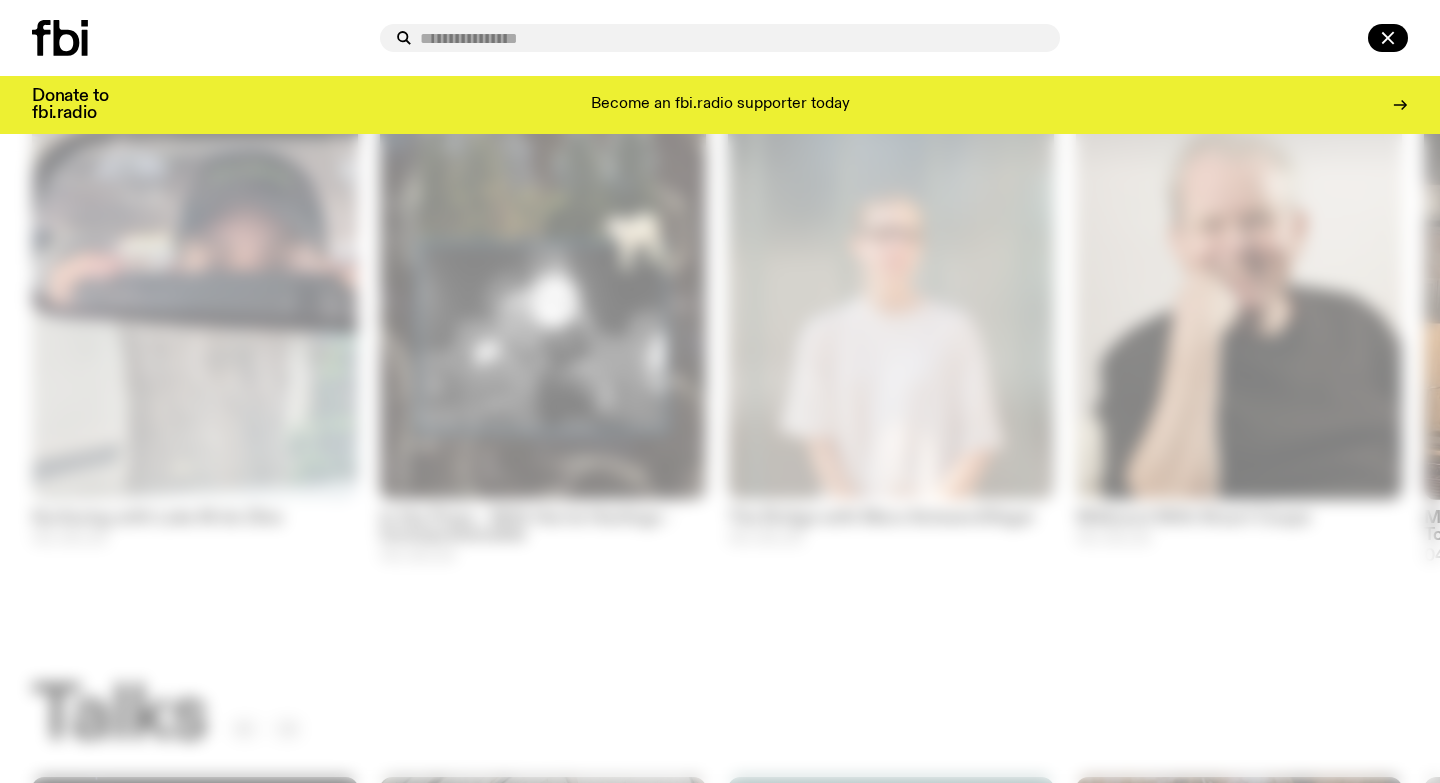 scroll, scrollTop: 0, scrollLeft: 0, axis: both 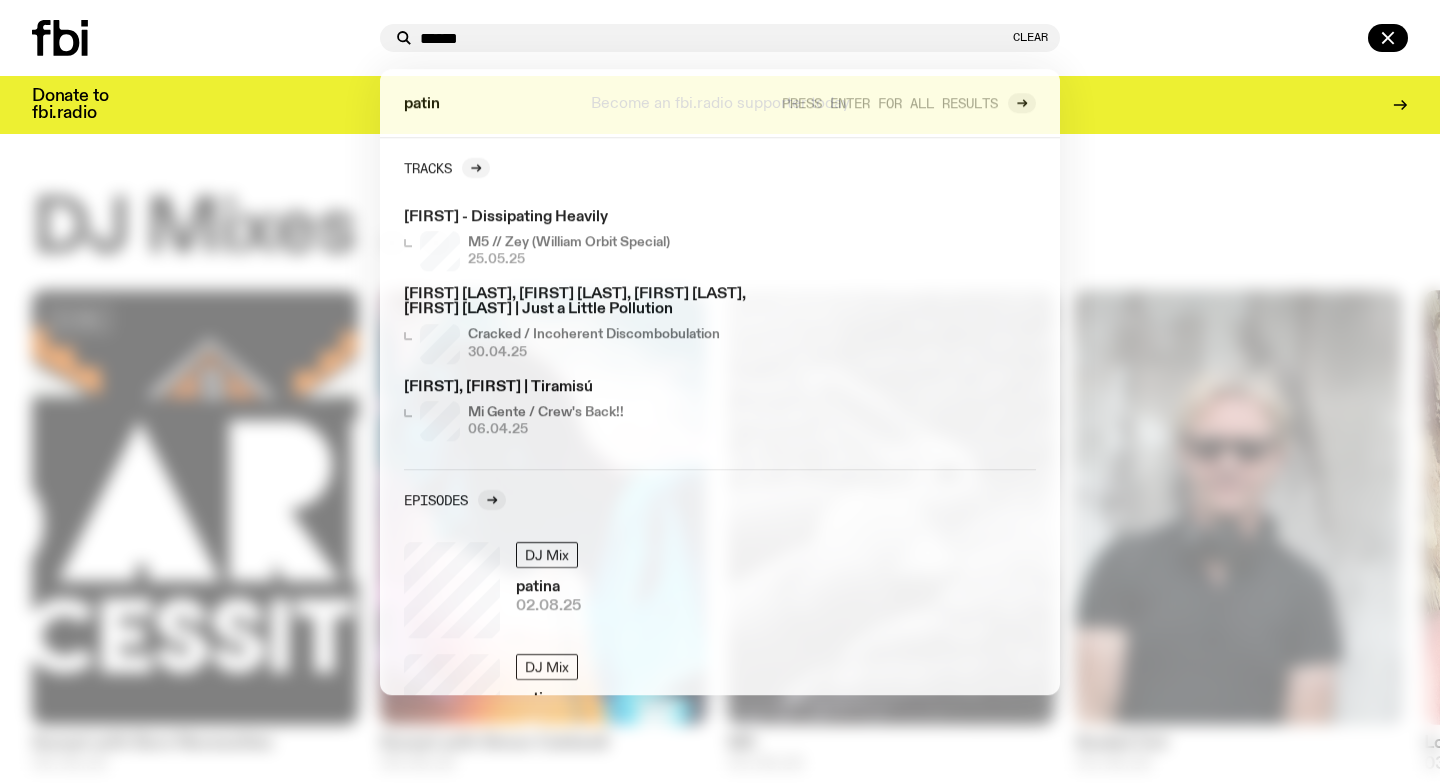 type on "******" 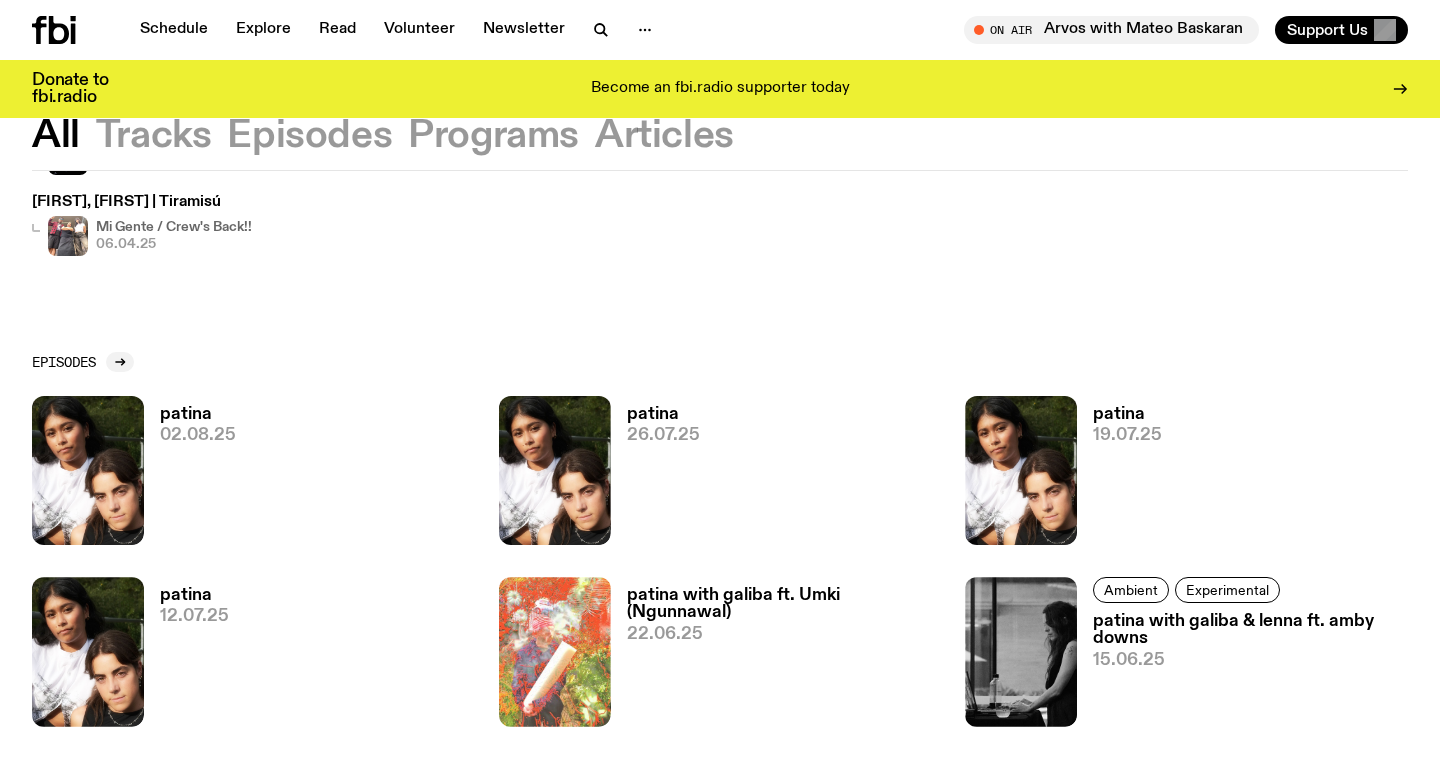 scroll, scrollTop: 335, scrollLeft: 0, axis: vertical 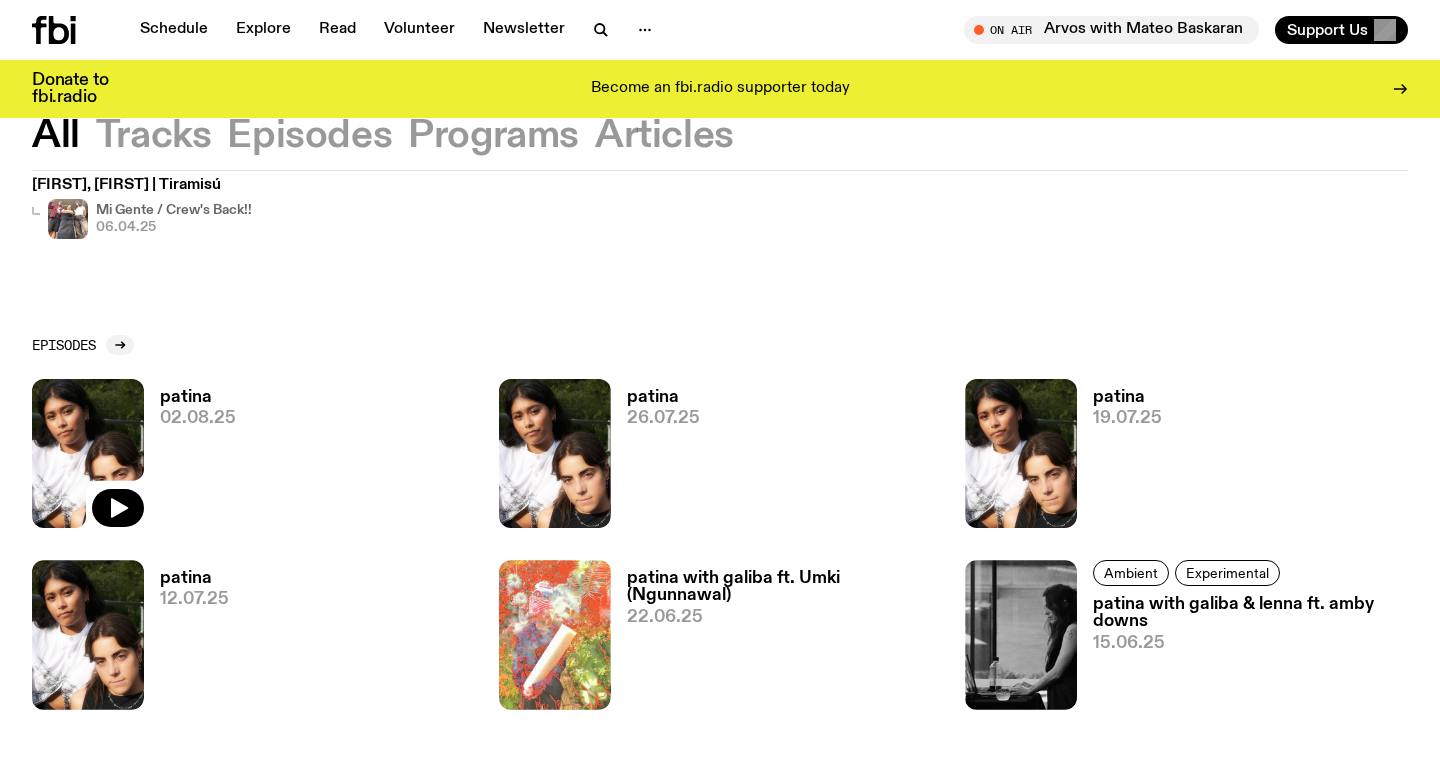 click 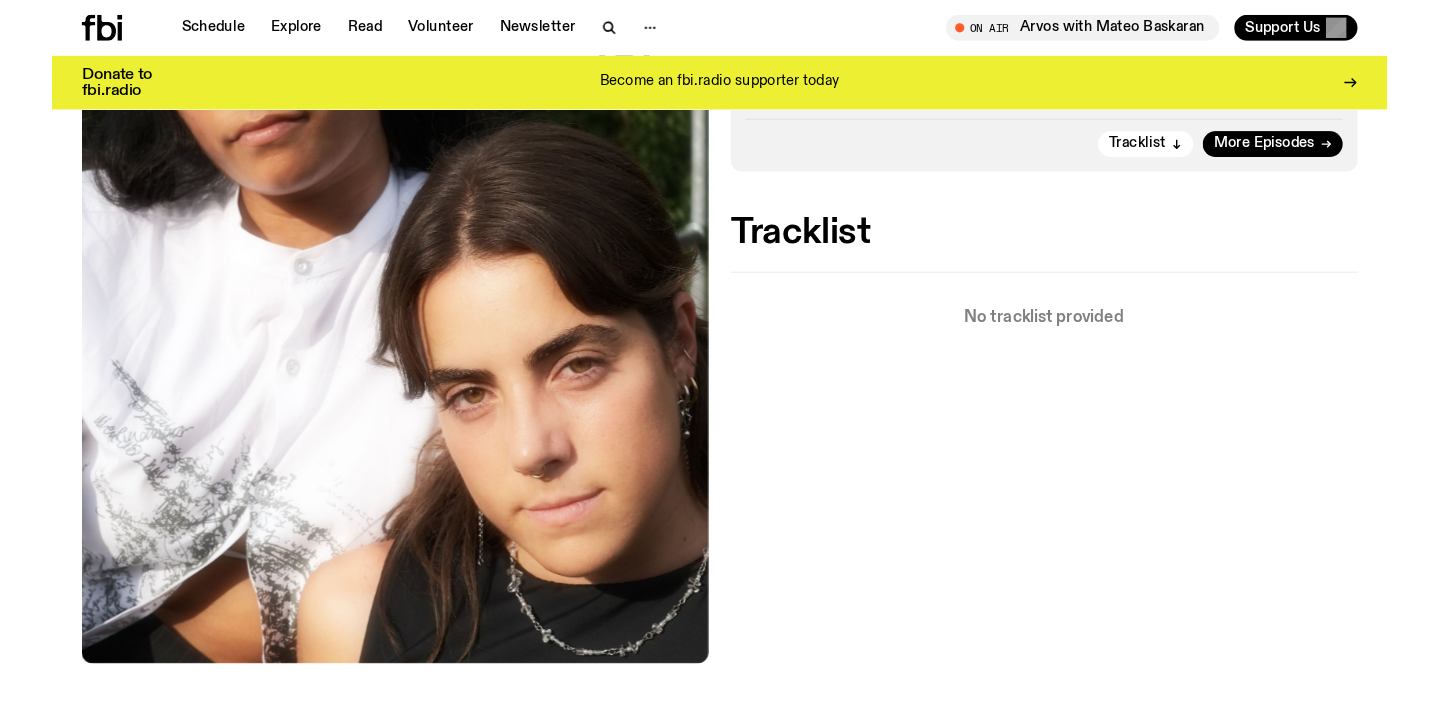 scroll, scrollTop: 588, scrollLeft: 0, axis: vertical 